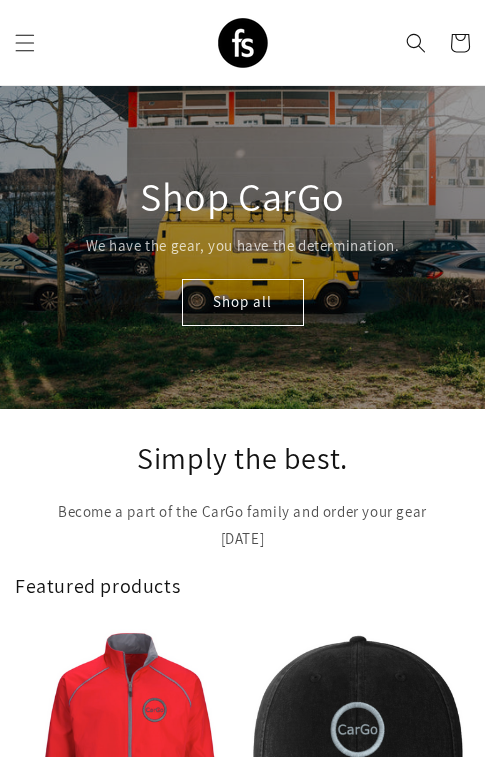 scroll, scrollTop: 0, scrollLeft: 0, axis: both 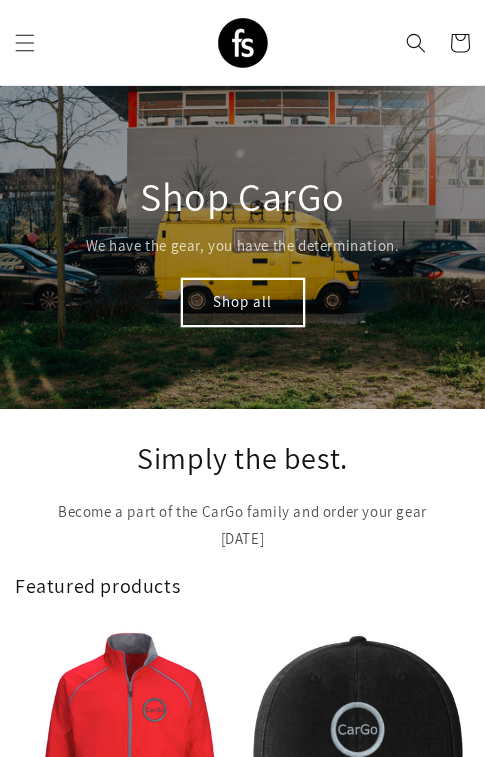 click on "Shop all" at bounding box center (243, 302) 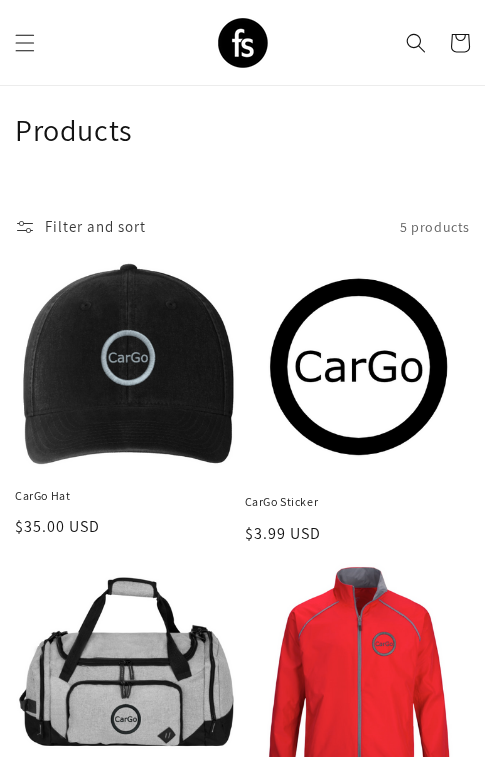 scroll, scrollTop: 29, scrollLeft: 0, axis: vertical 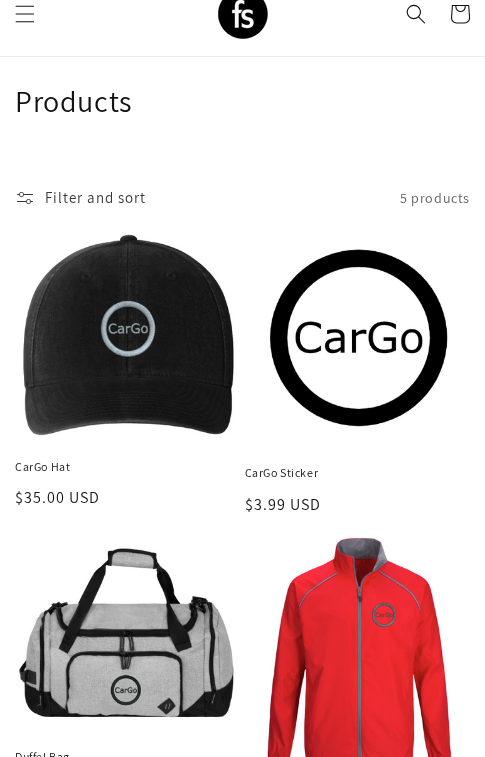 click on "CarGo Hat" at bounding box center [128, 467] 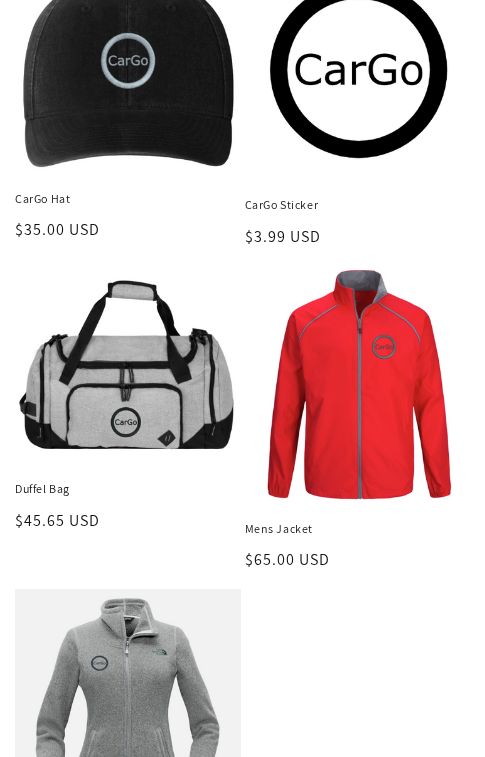 scroll, scrollTop: 344, scrollLeft: 0, axis: vertical 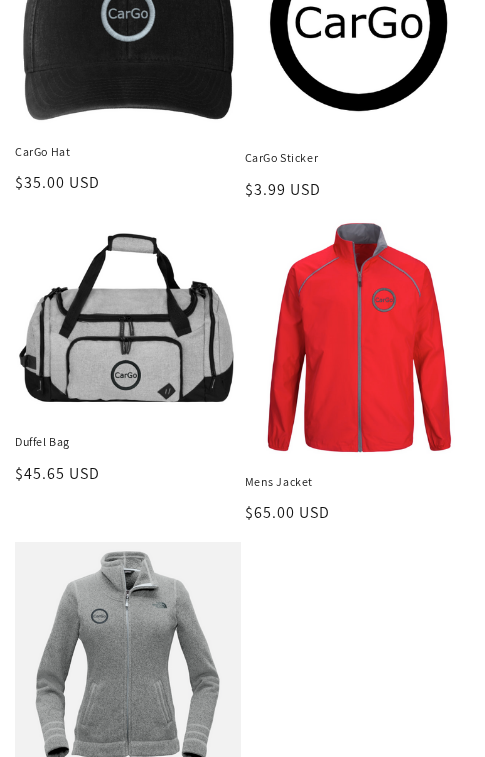 click on "Duffel Bag" at bounding box center (128, 442) 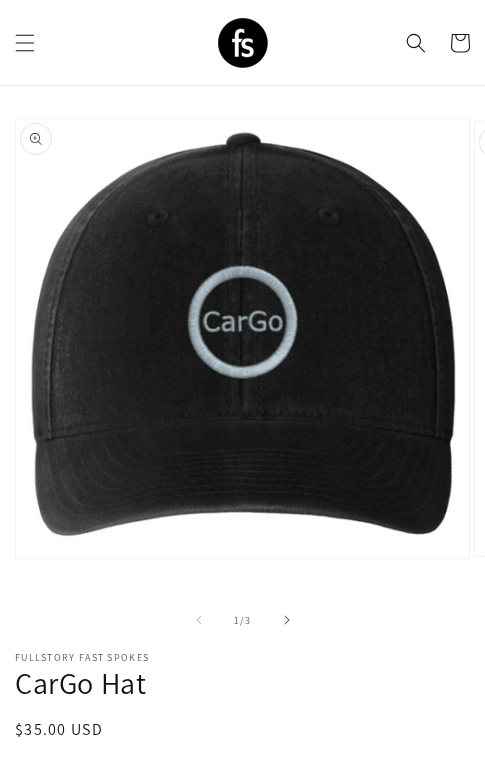 scroll, scrollTop: 0, scrollLeft: 0, axis: both 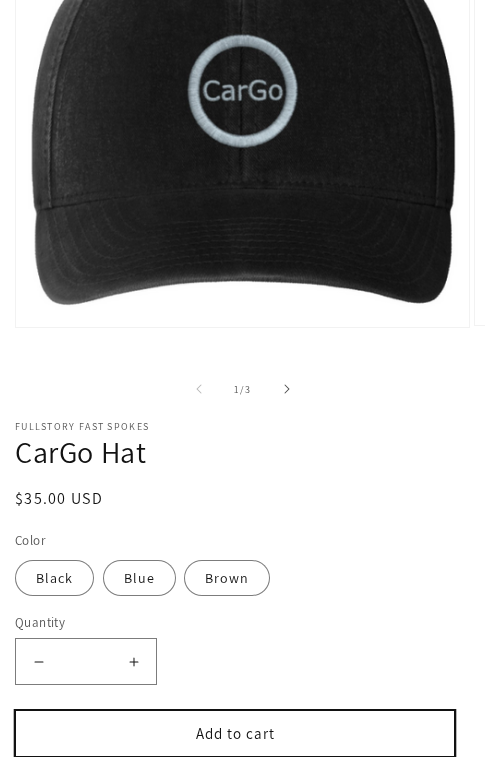 click on "Add to cart" at bounding box center [235, 733] 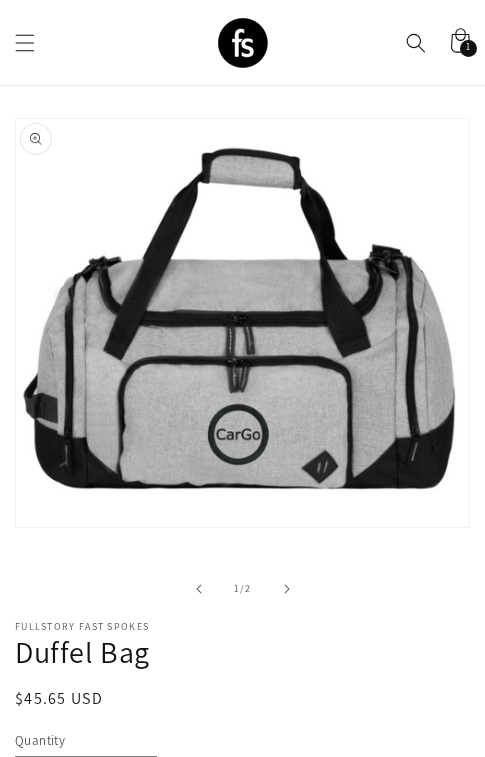 scroll, scrollTop: 118, scrollLeft: 0, axis: vertical 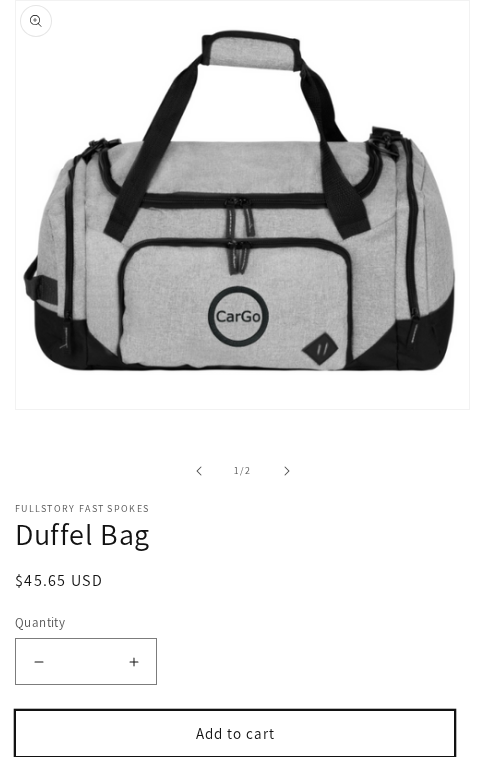 click on "Add to cart" at bounding box center [235, 733] 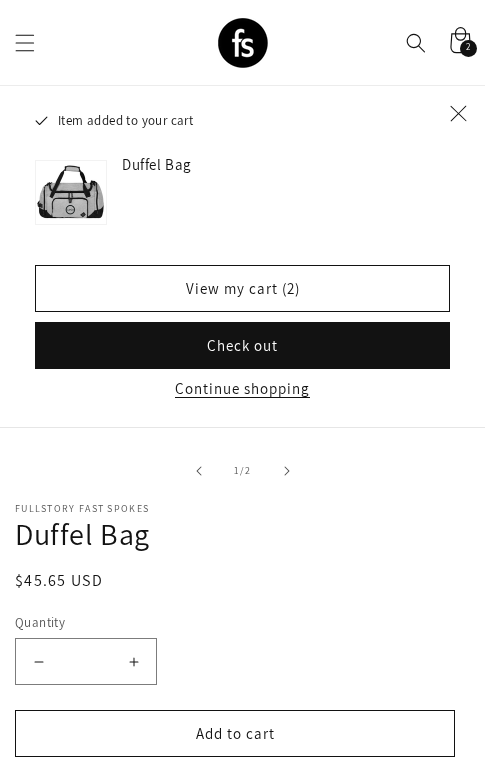 click 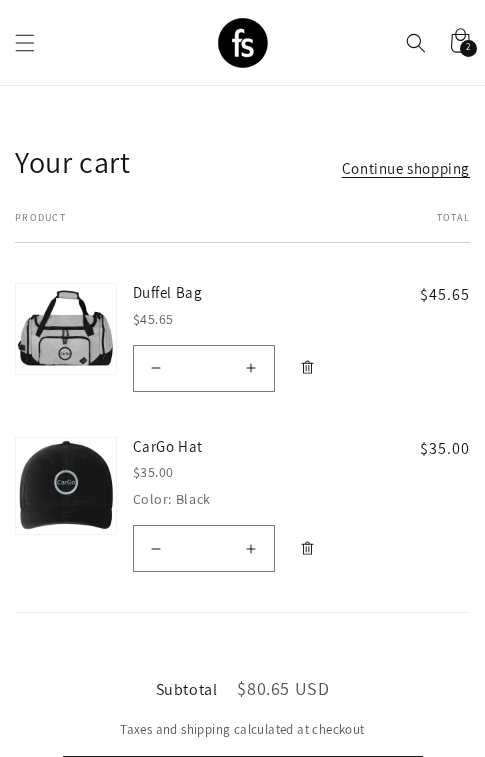 scroll, scrollTop: 0, scrollLeft: 0, axis: both 